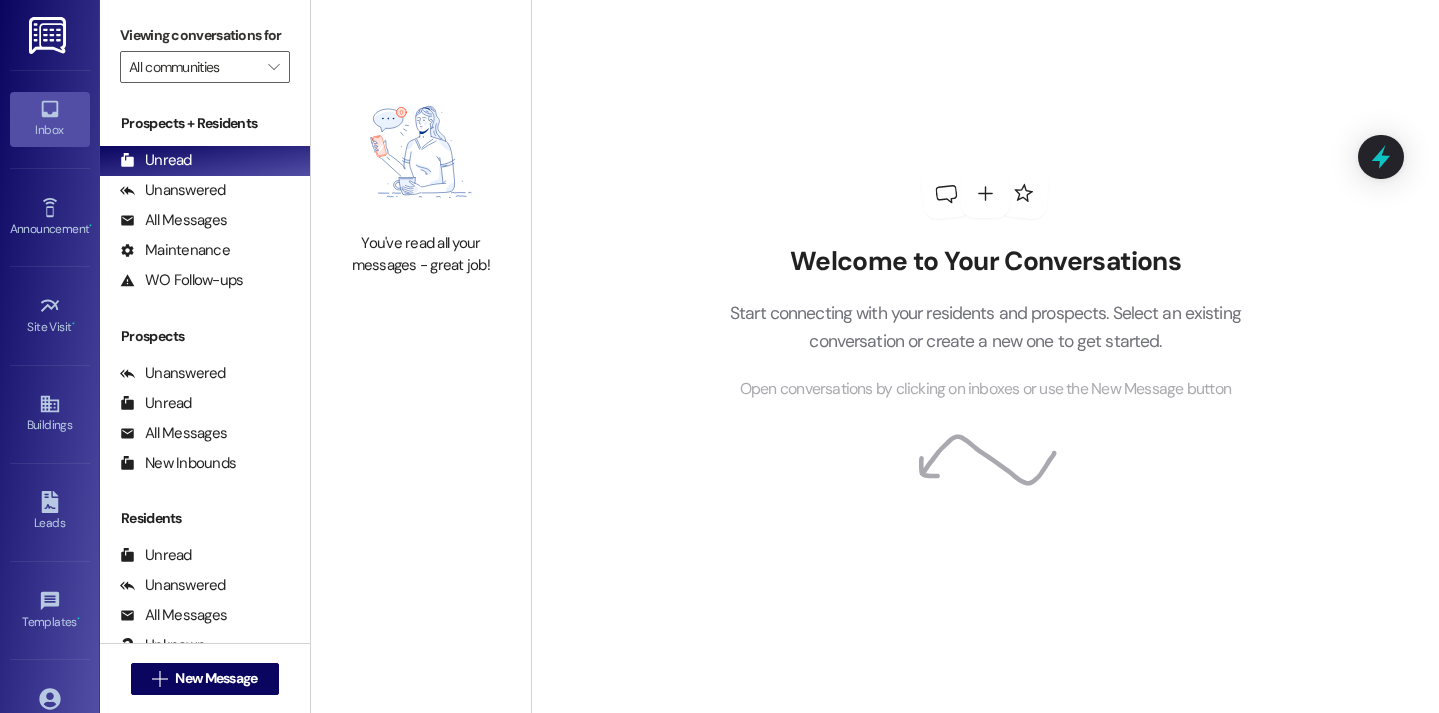 scroll, scrollTop: 0, scrollLeft: 0, axis: both 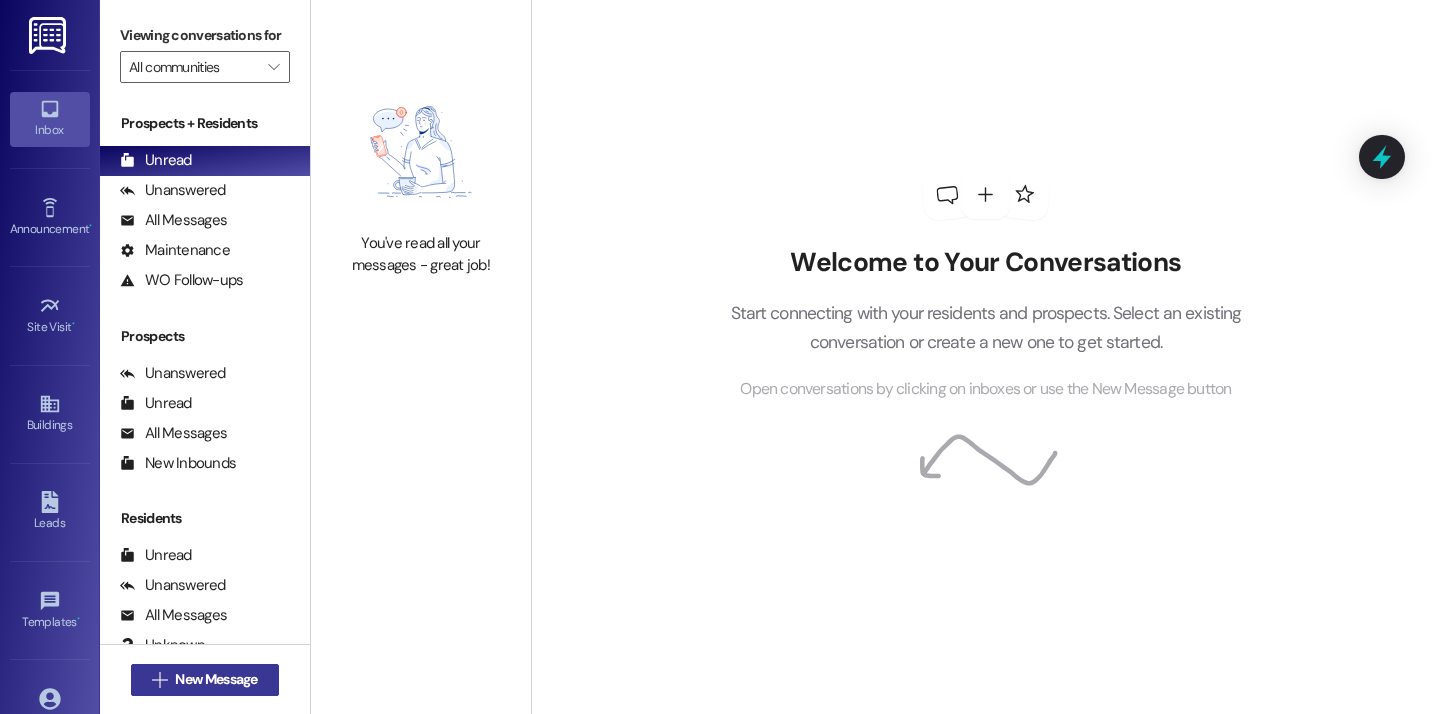 click on "New Message" at bounding box center [216, 679] 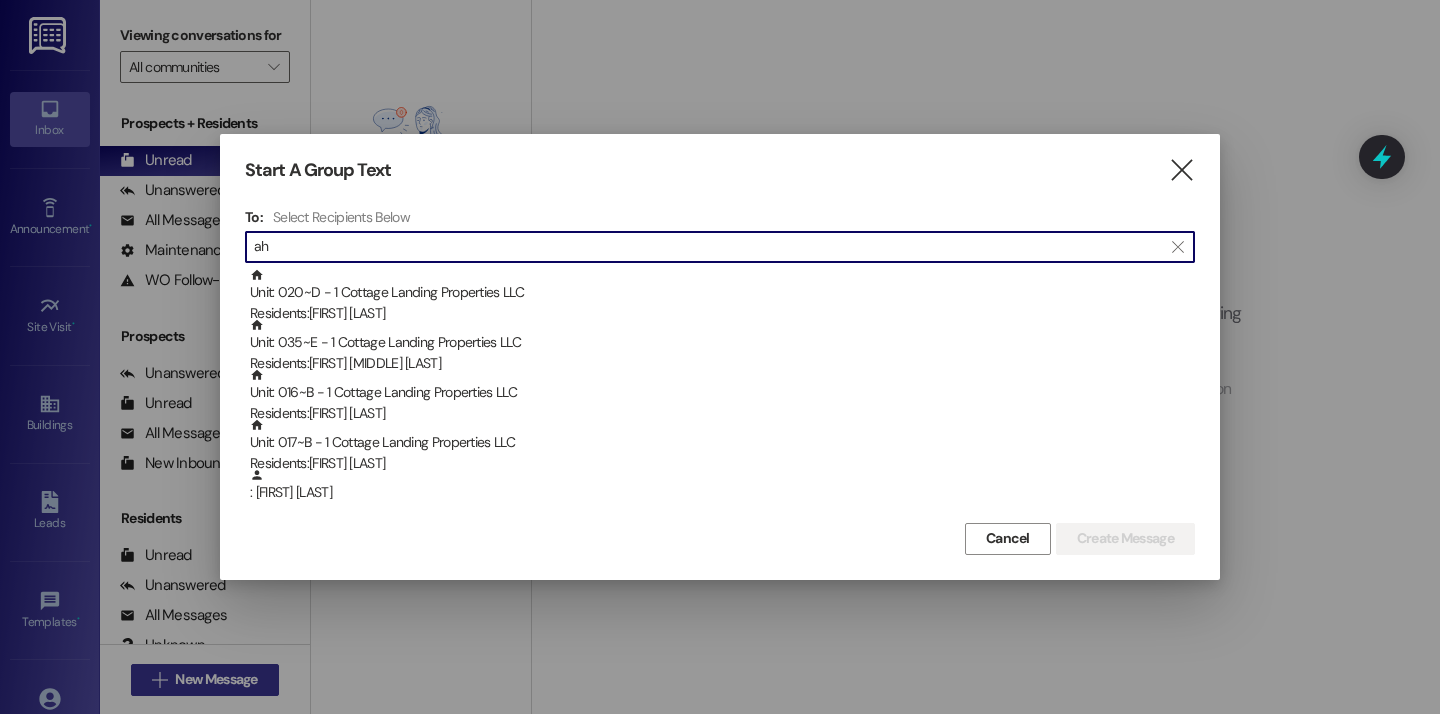 type on "a" 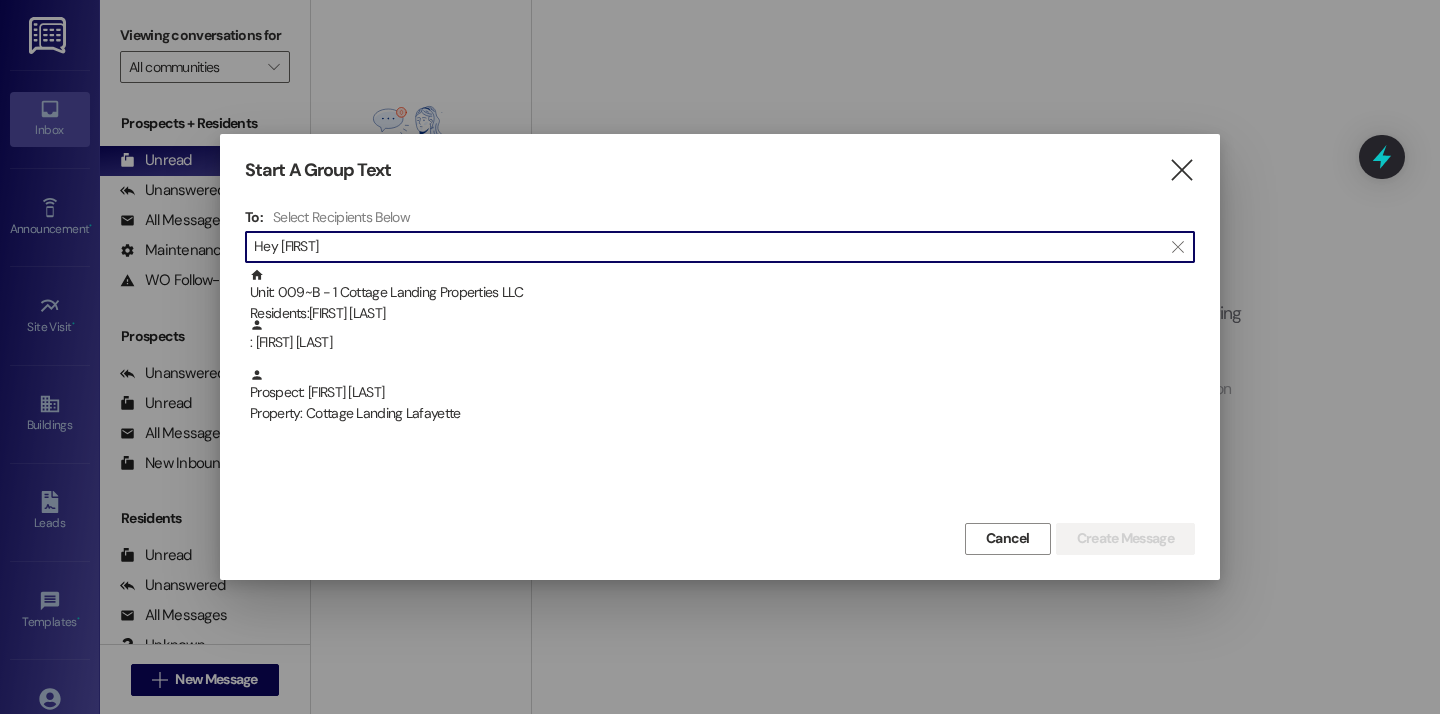 type on "Hey [FIRST]" 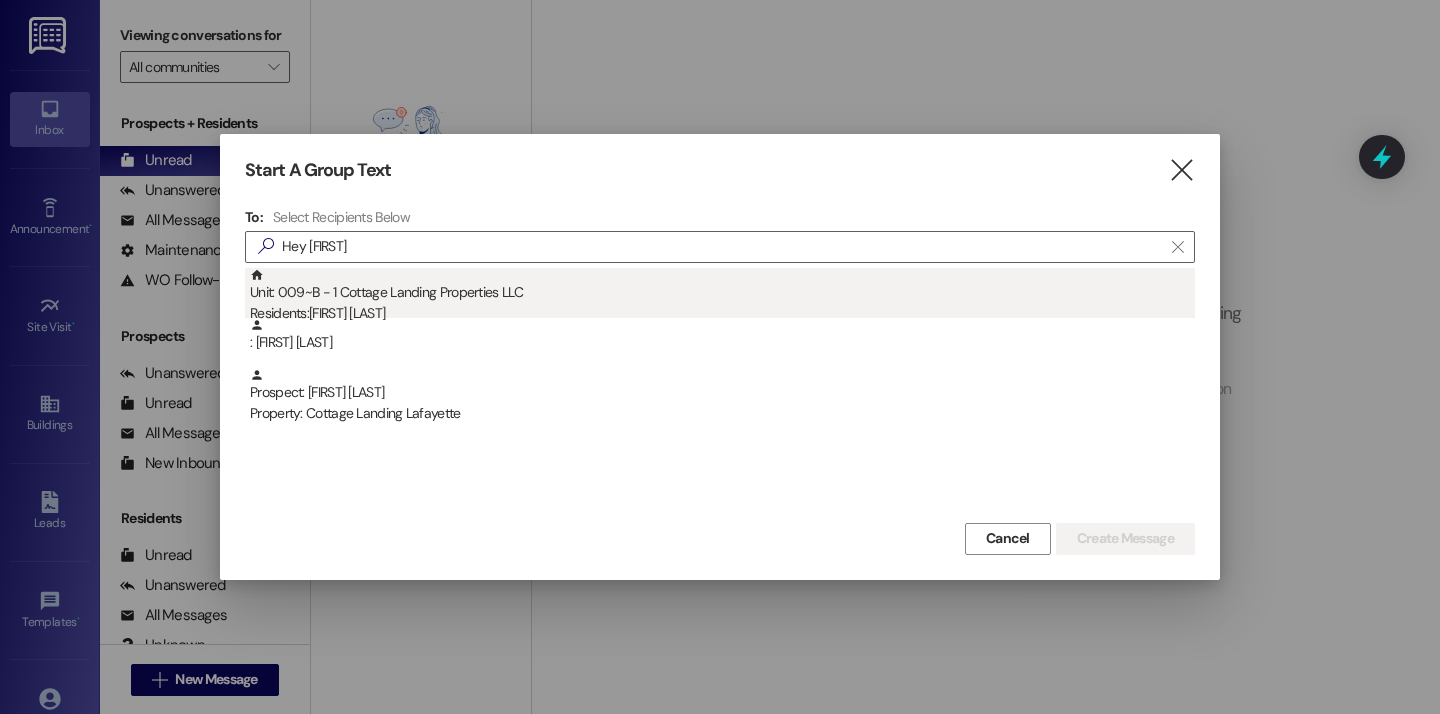 click on "Unit: [UNIT] - [NUMBER] Cottage Landing Properties LLC Residents: [FIRST] [LAST]" at bounding box center (722, 296) 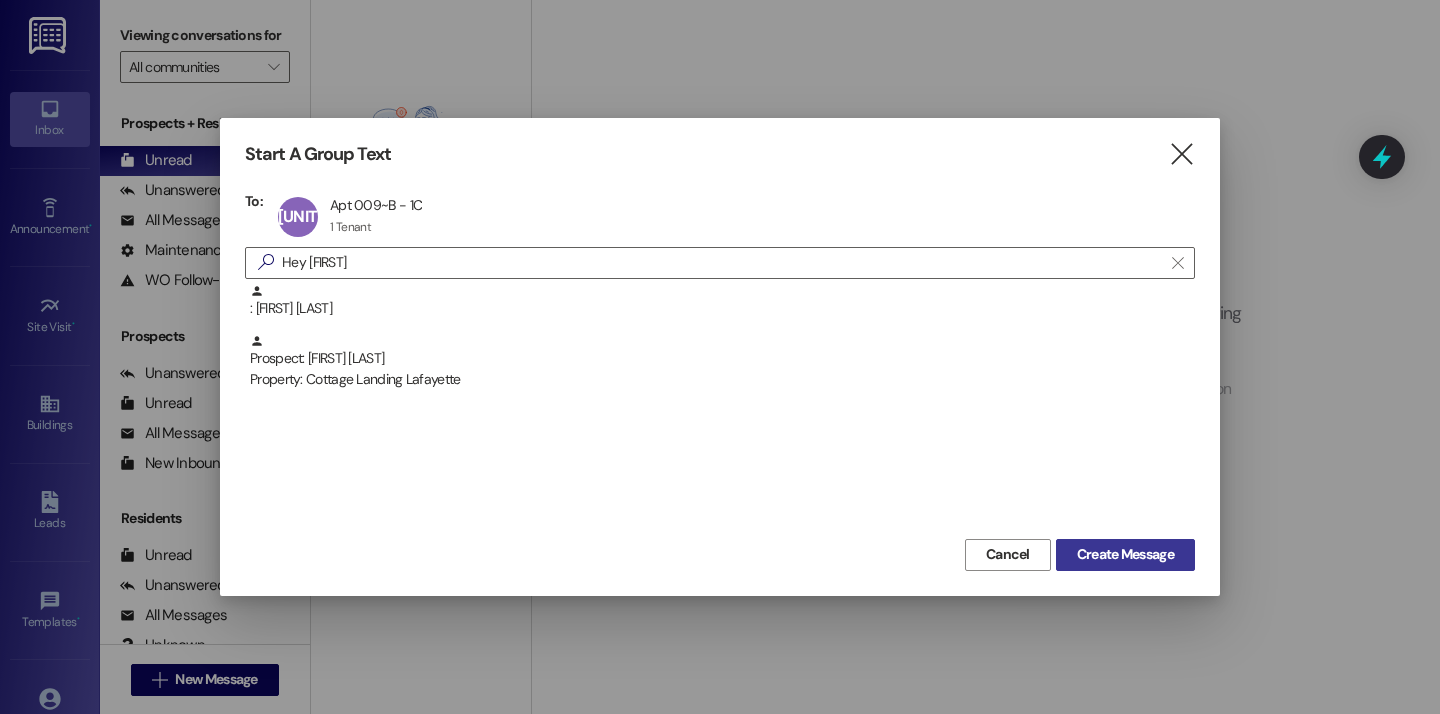 click on "Create Message" at bounding box center [1125, 554] 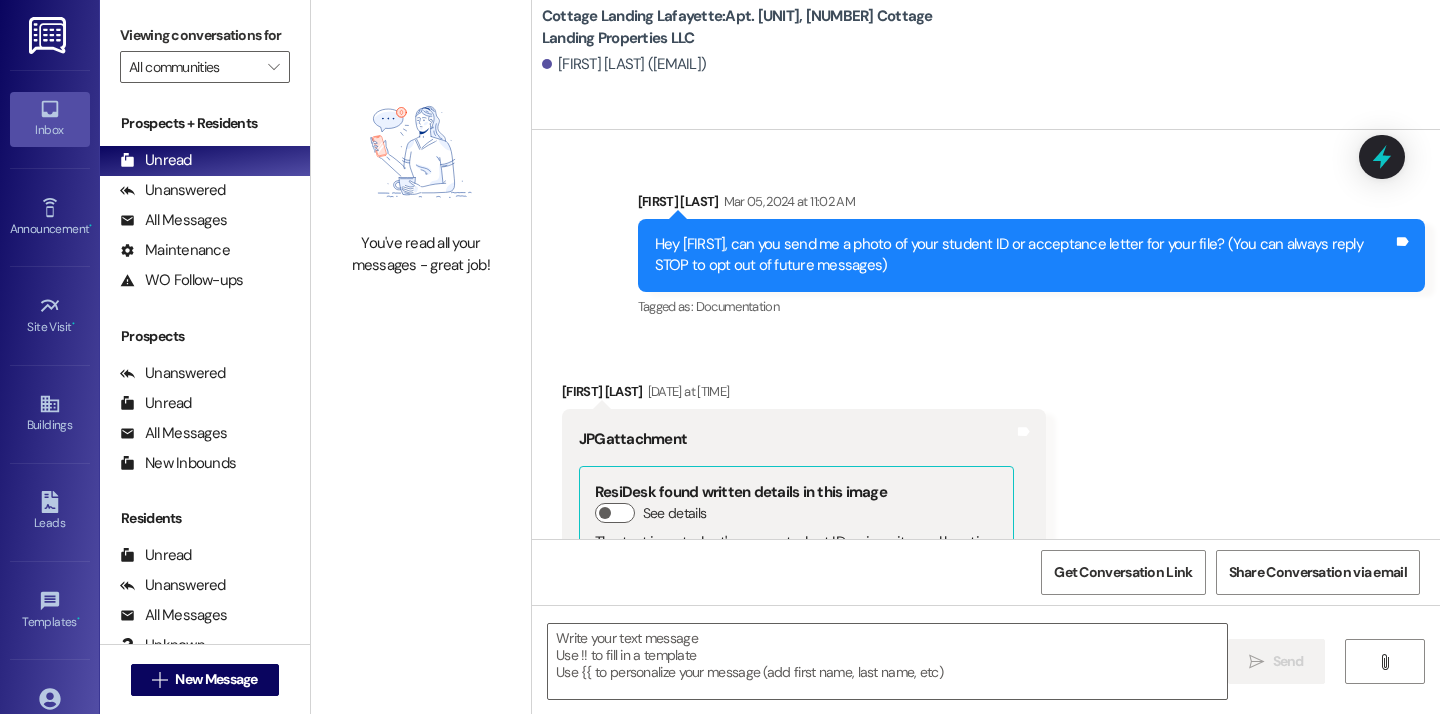 scroll, scrollTop: 42329, scrollLeft: 0, axis: vertical 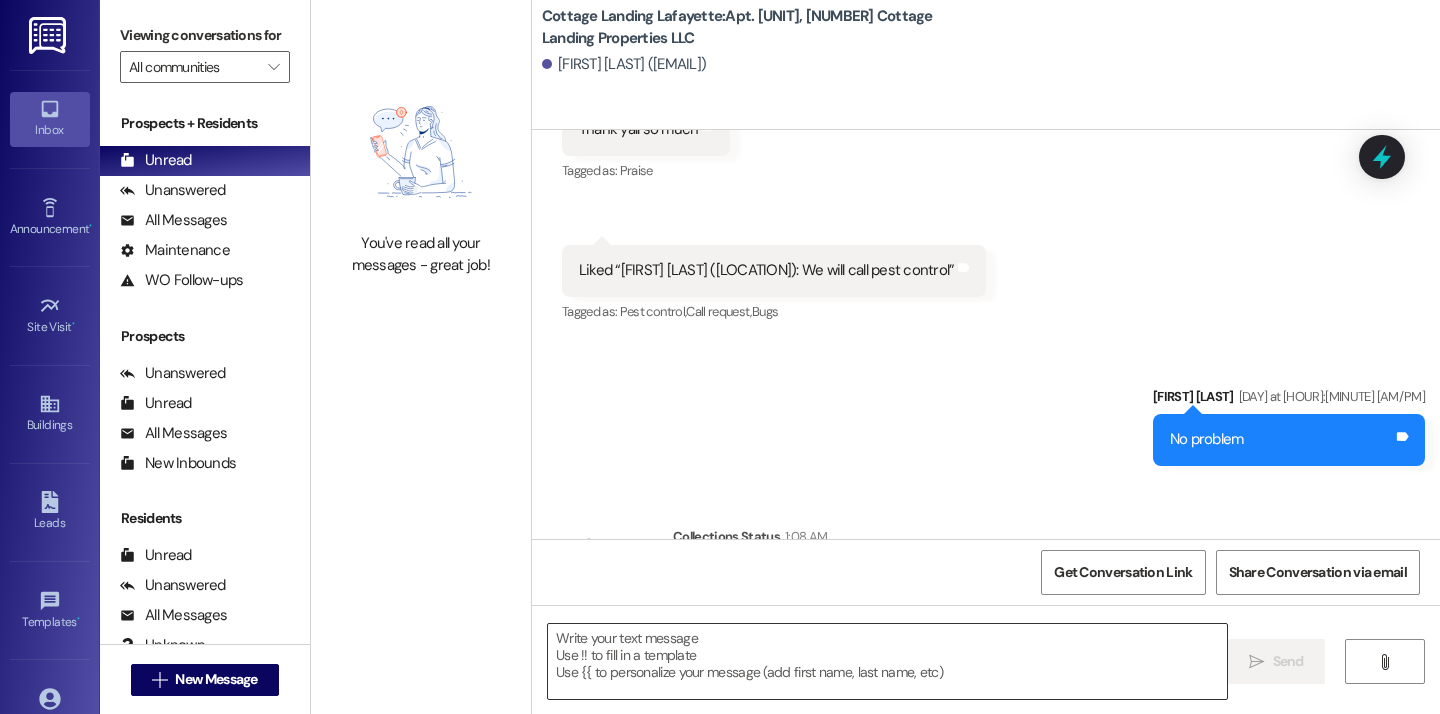 click at bounding box center [887, 661] 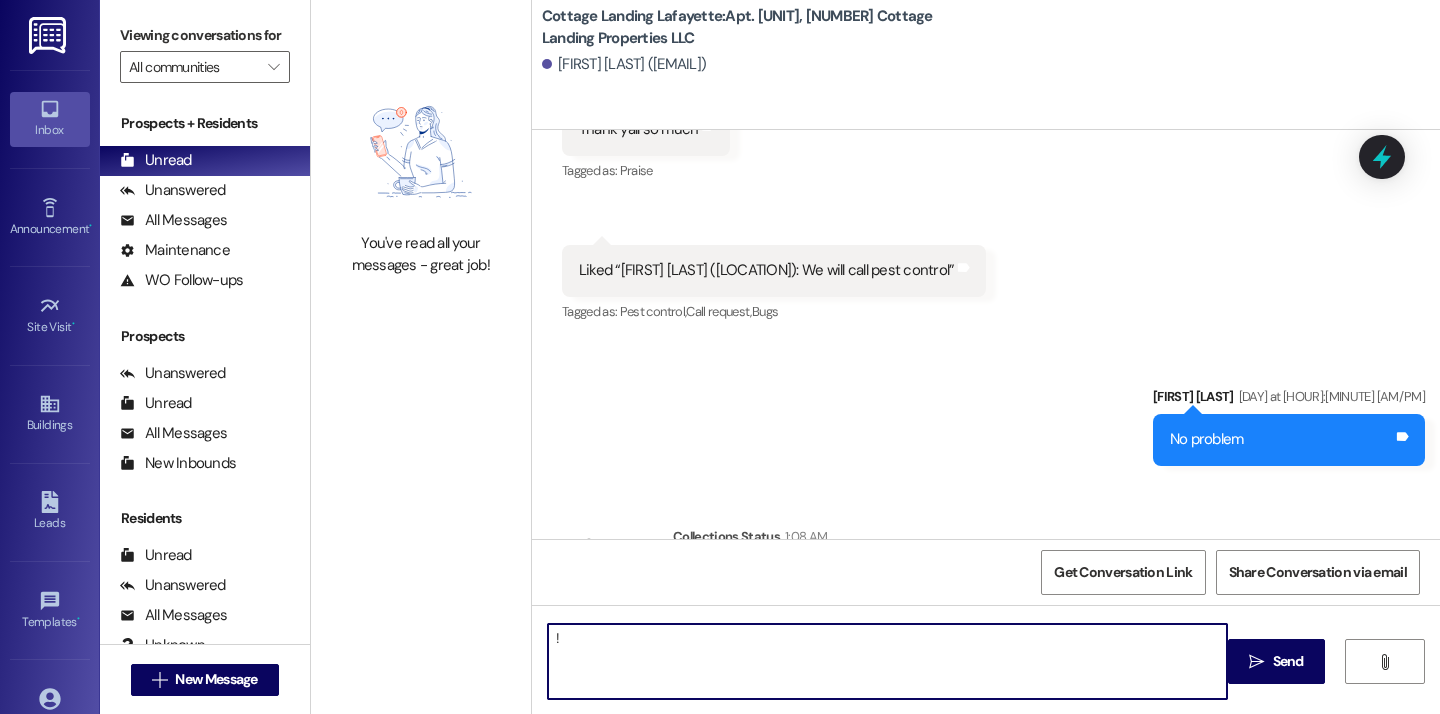 type on "!!" 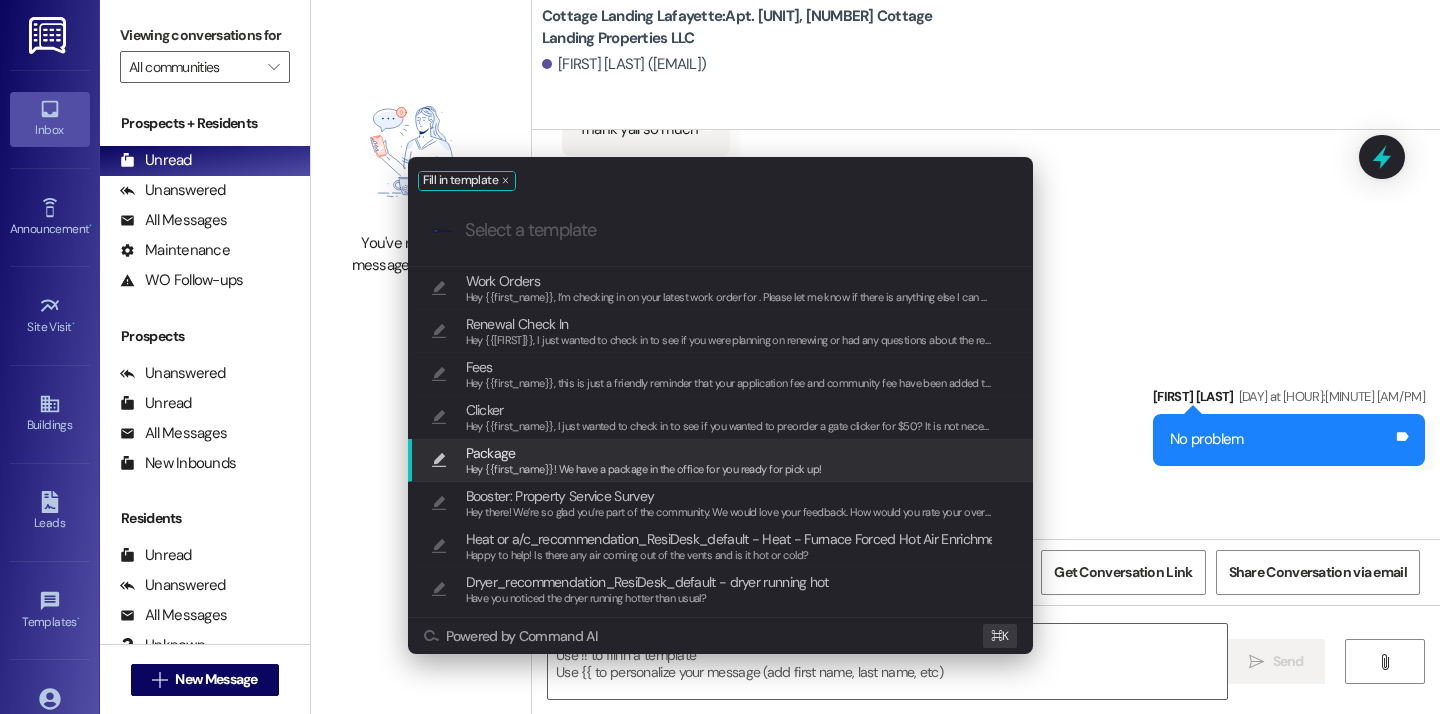 click on "Hey {{first_name}}! We have a package in the office for you ready for pick up!" at bounding box center [644, 470] 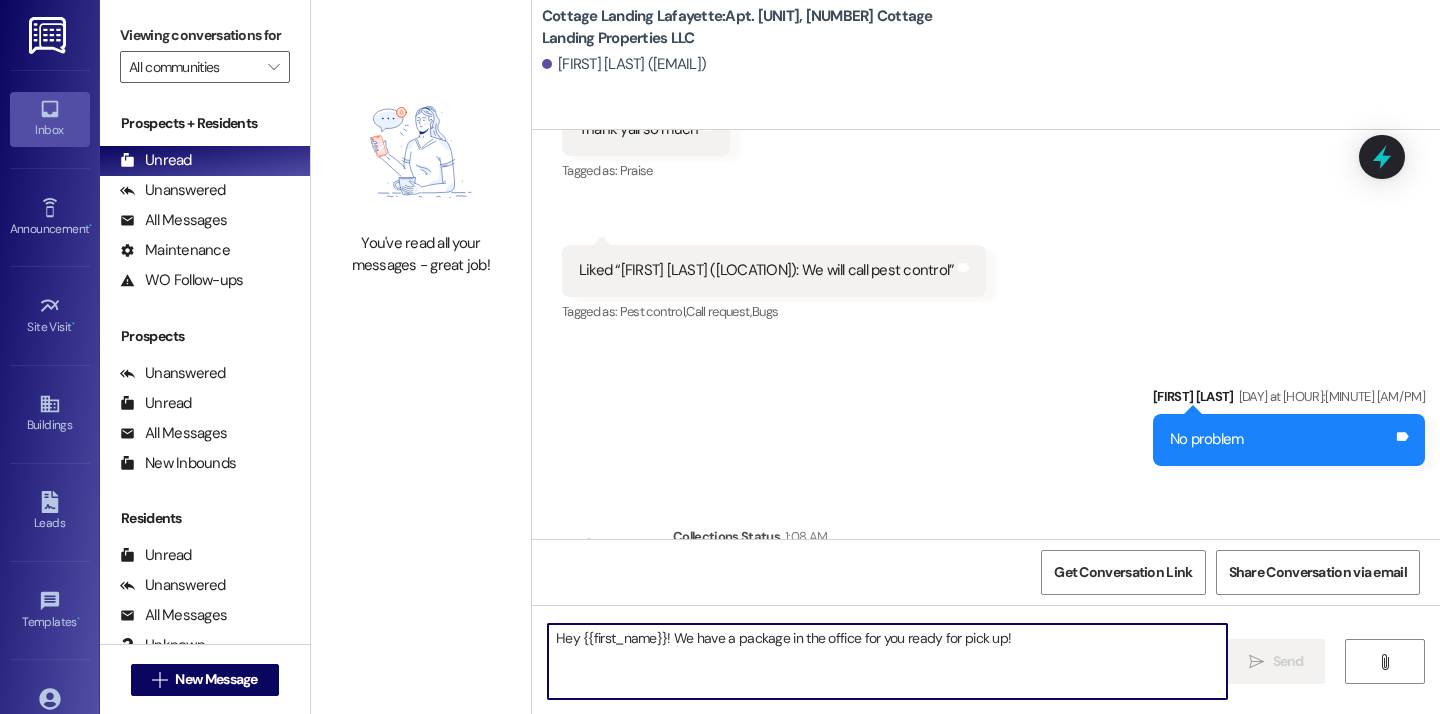 type 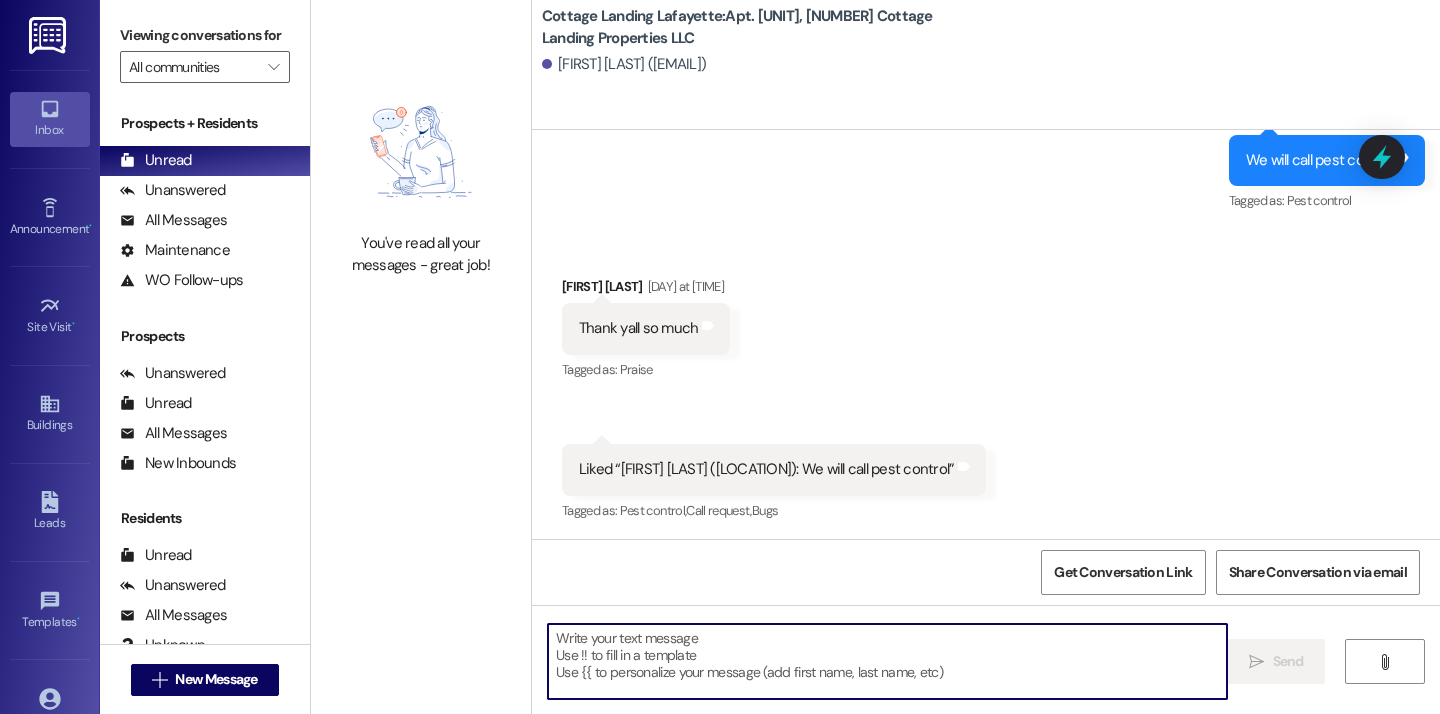 scroll, scrollTop: 42469, scrollLeft: 0, axis: vertical 